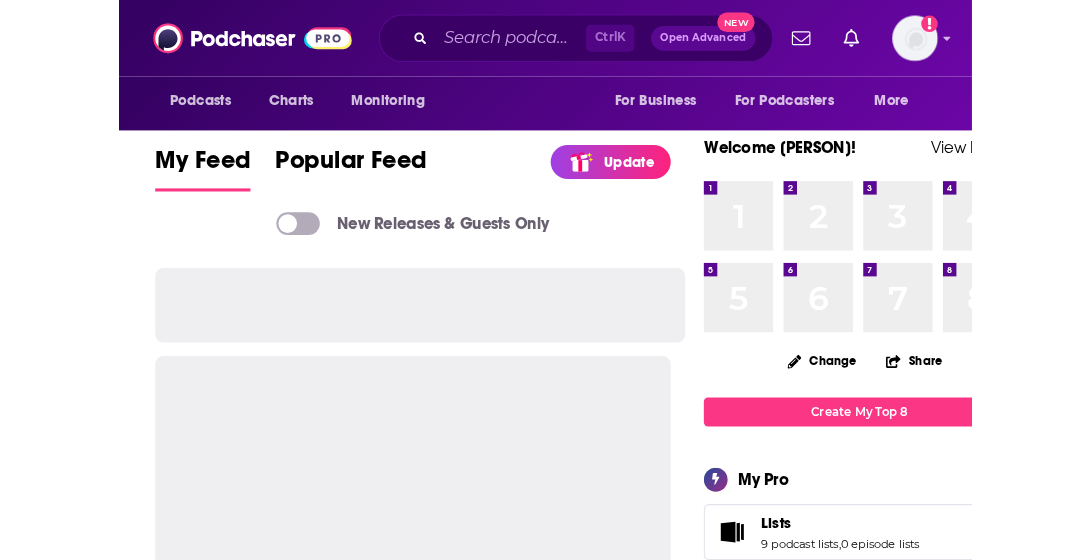 scroll, scrollTop: 0, scrollLeft: 0, axis: both 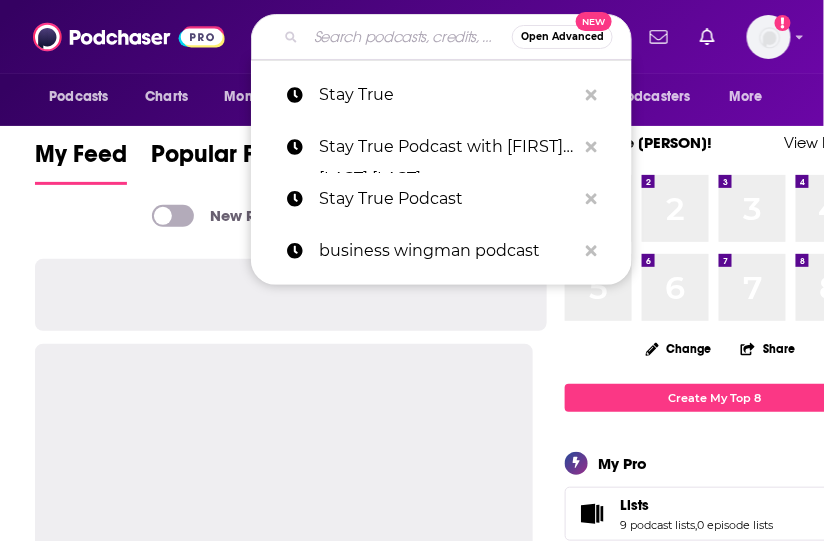 click at bounding box center [409, 37] 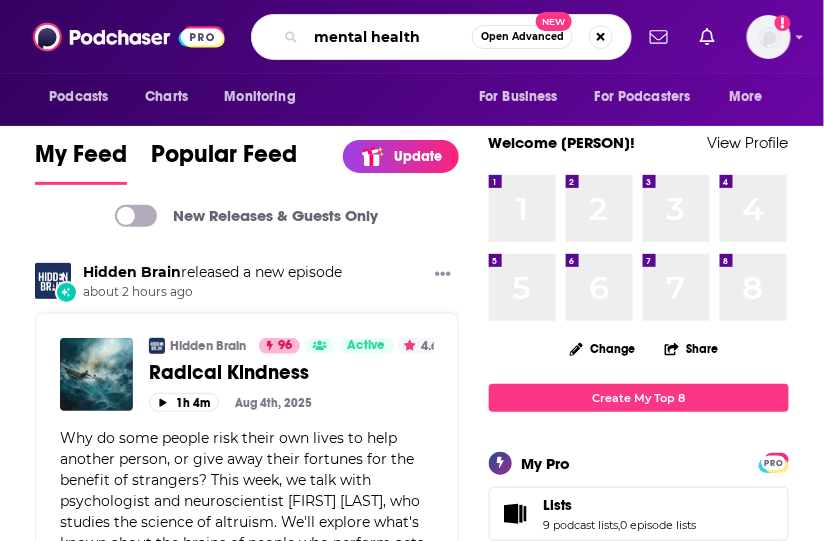 type on "mental health" 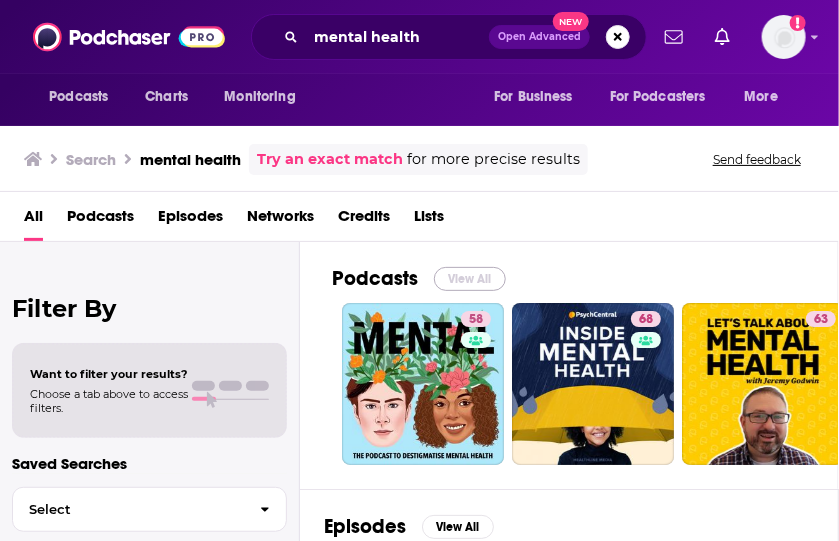 click on "View All" at bounding box center (470, 279) 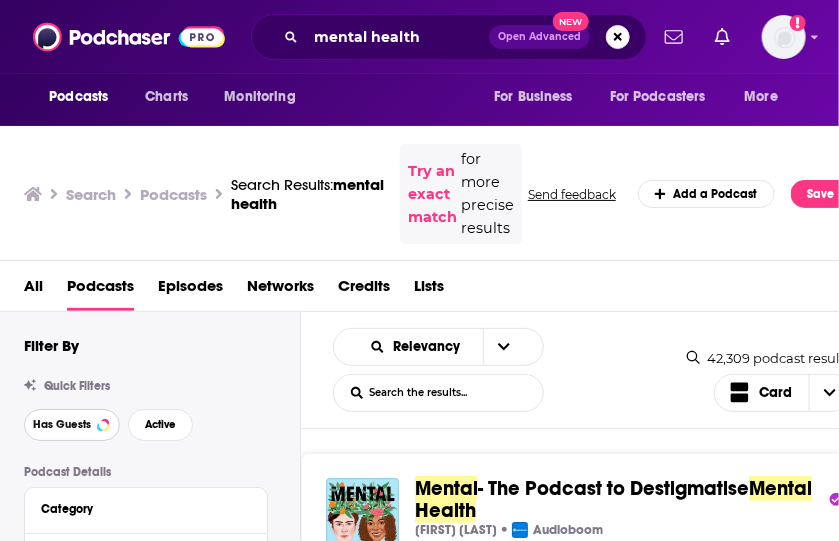 click on "Has Guests" at bounding box center [62, 424] 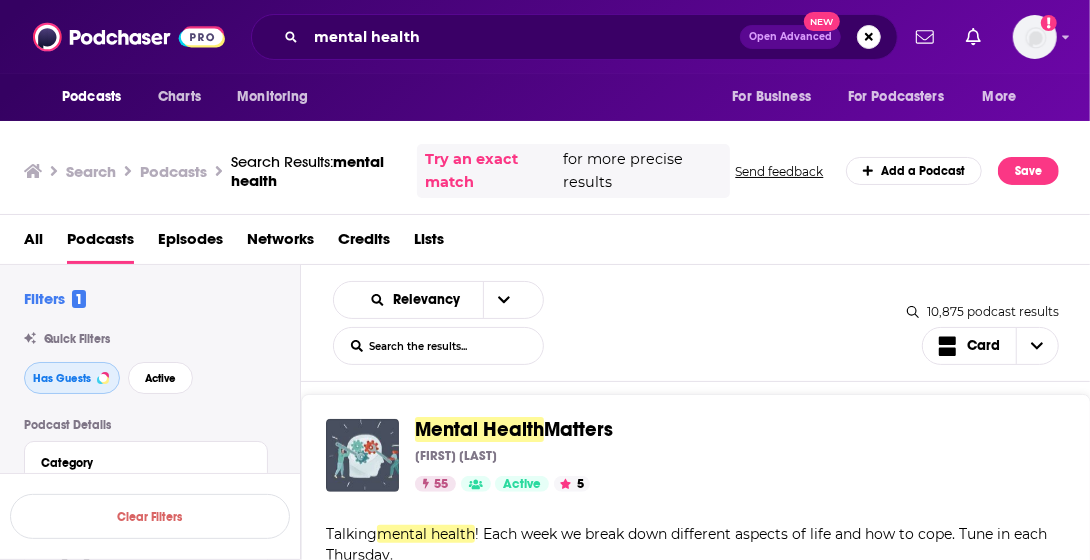 scroll, scrollTop: 834, scrollLeft: 0, axis: vertical 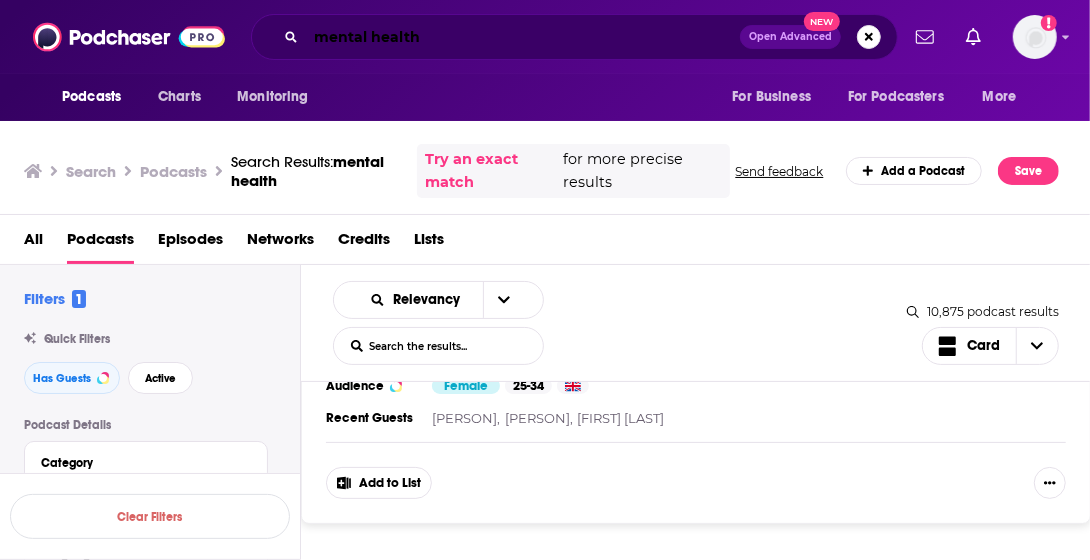 click on "mental health" at bounding box center (523, 37) 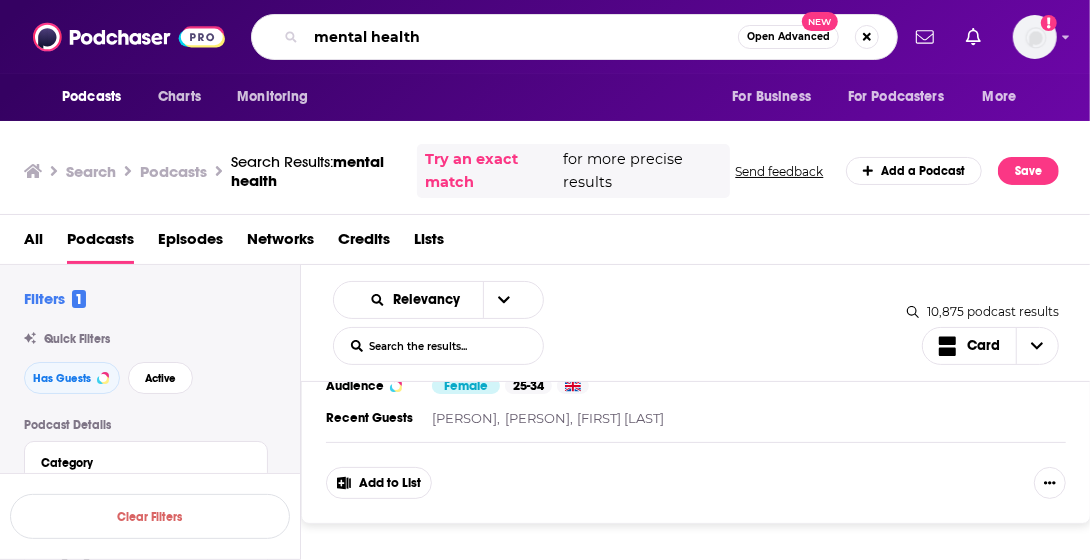 click on "mental health" at bounding box center [522, 37] 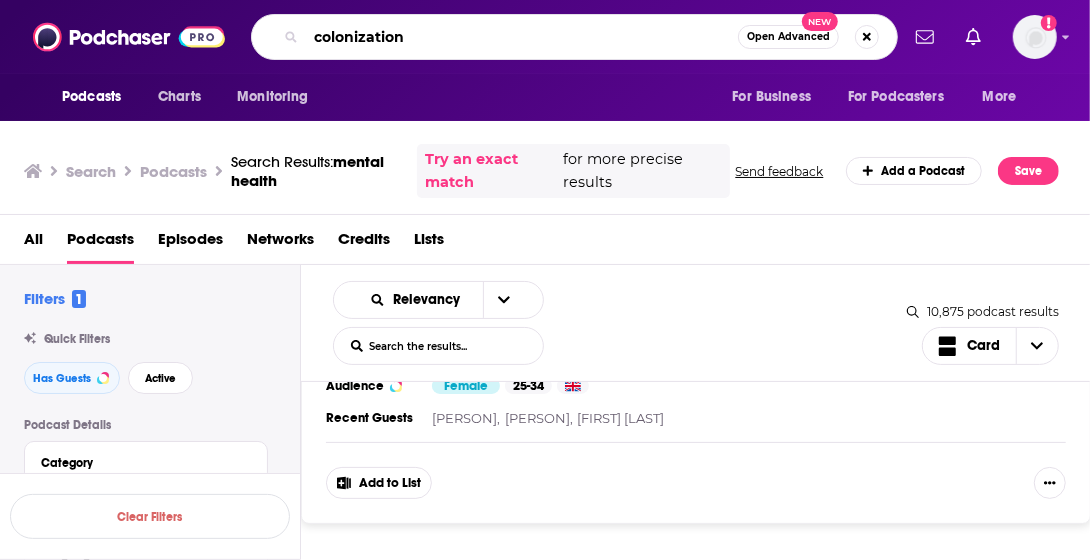 type on "colonization" 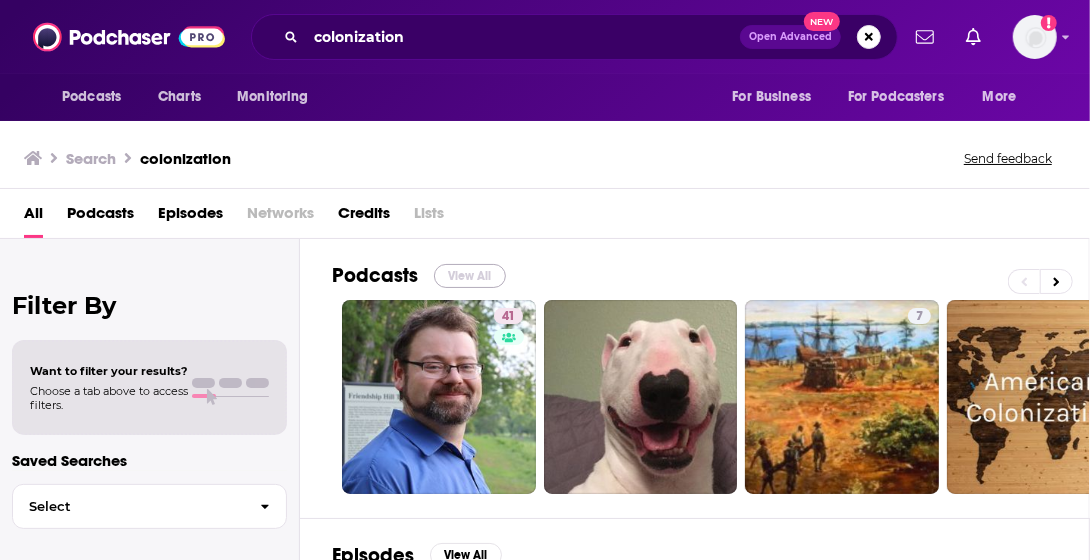 click on "View All" at bounding box center (470, 276) 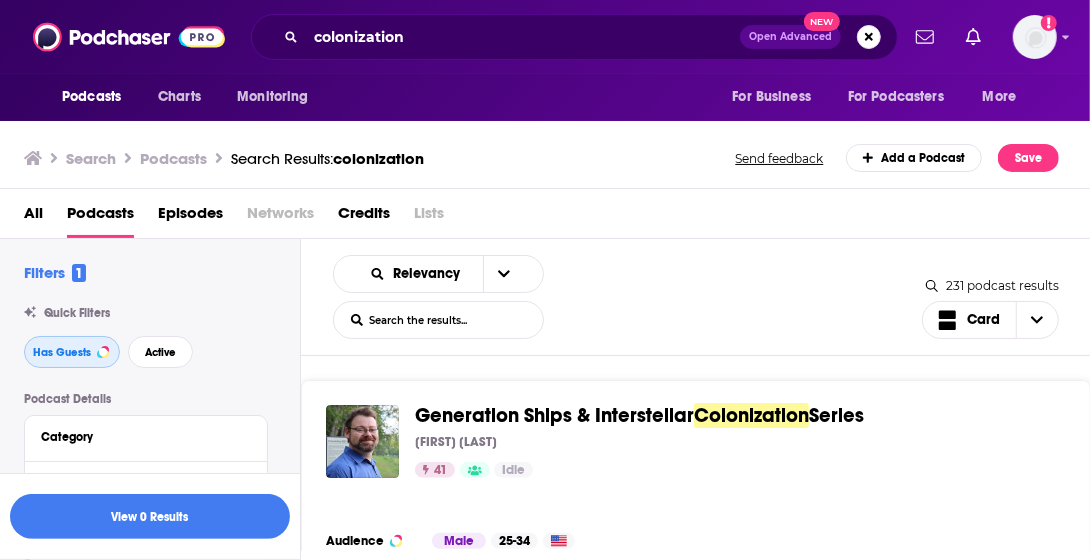 click on "Has Guests" at bounding box center [72, 352] 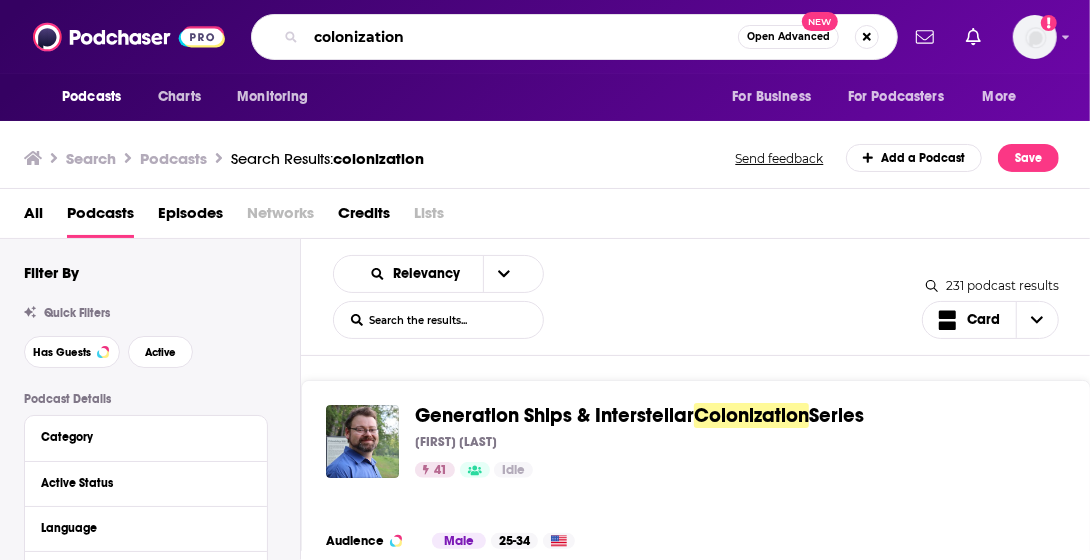 click on "colonization" at bounding box center (522, 37) 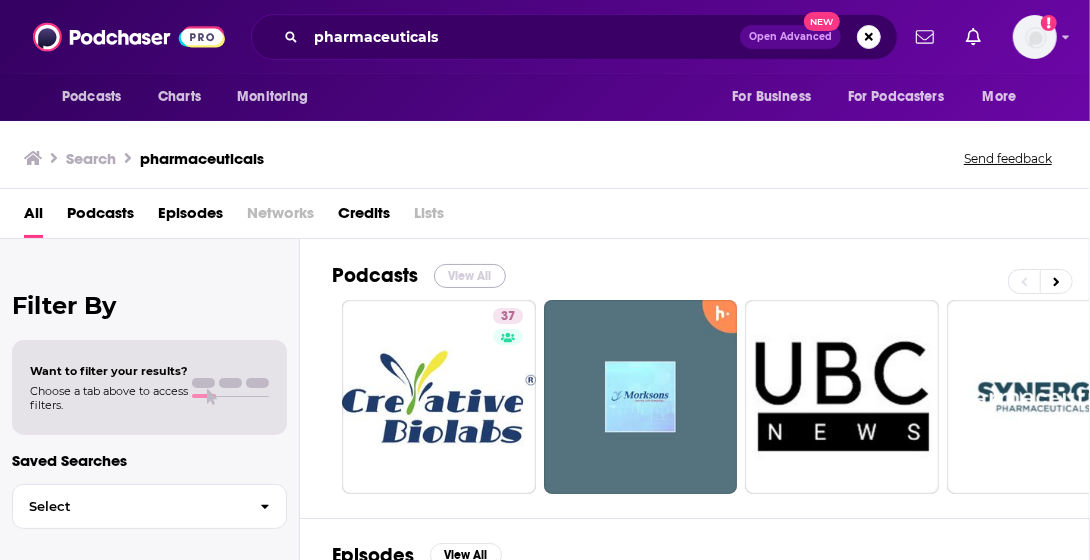 click on "View All" at bounding box center (470, 276) 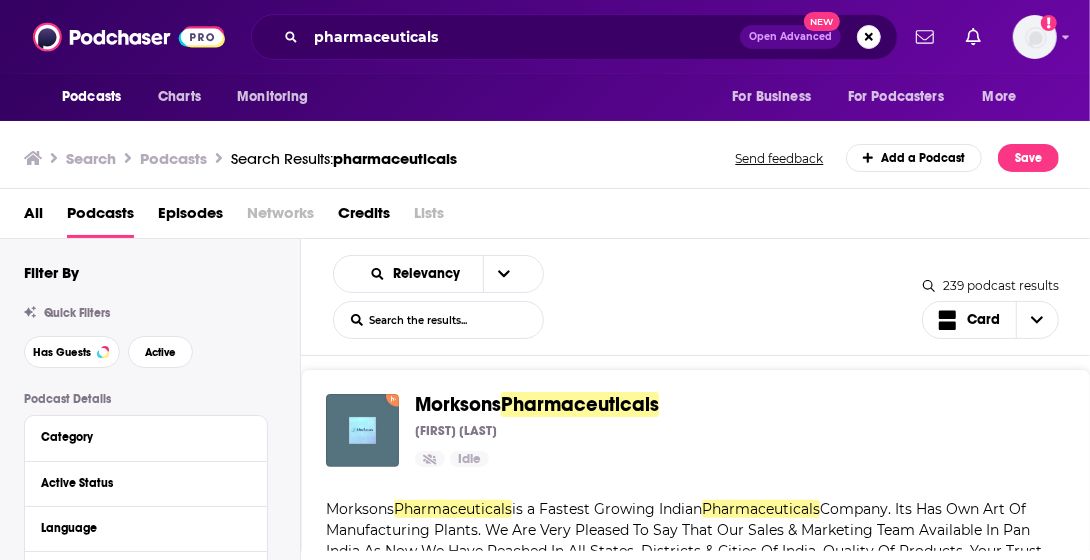 scroll, scrollTop: 372, scrollLeft: 0, axis: vertical 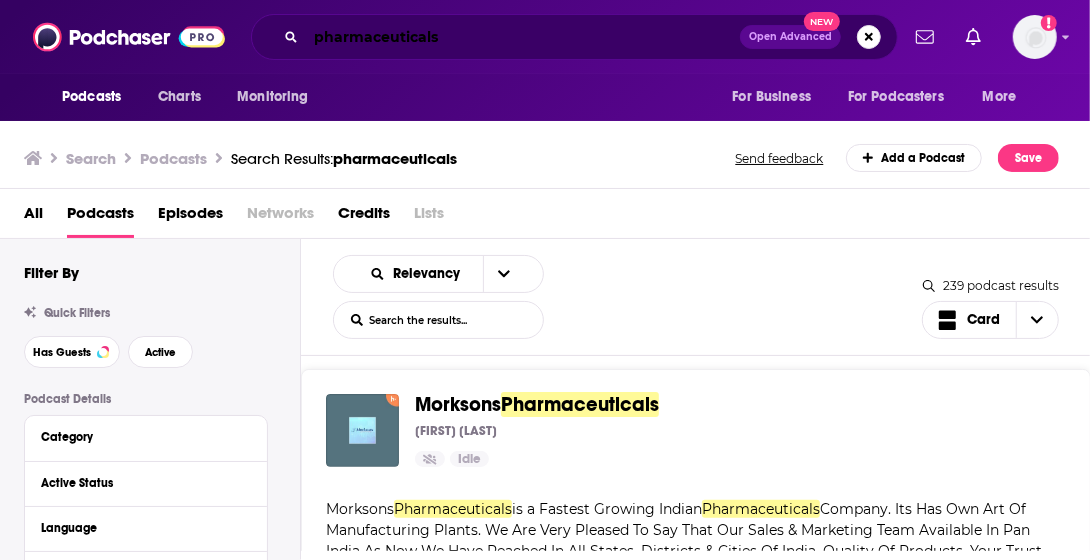 click on "pharmaceuticals" at bounding box center [523, 37] 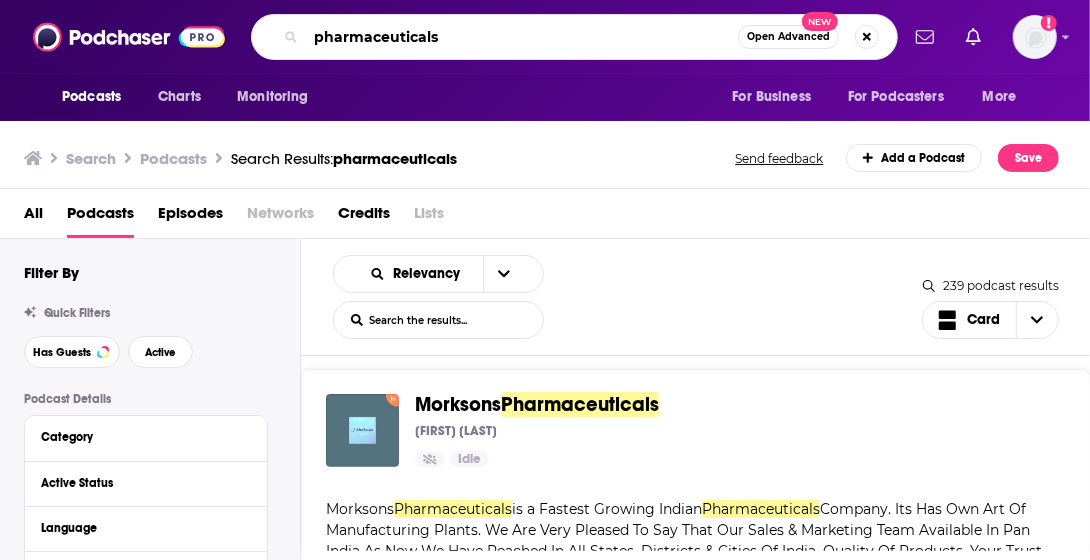 click on "pharmaceuticals" at bounding box center (522, 37) 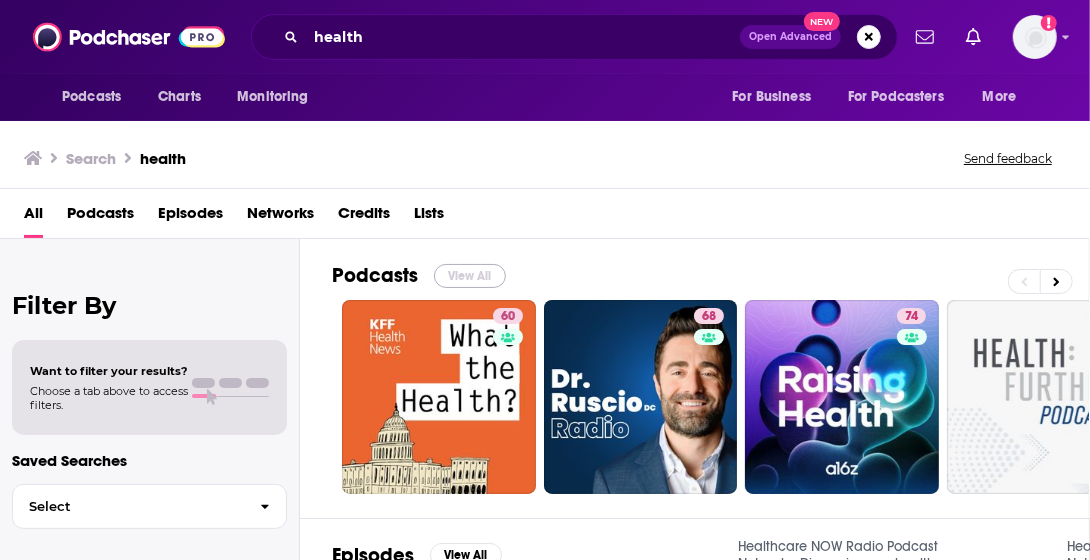 click on "View All" at bounding box center [470, 276] 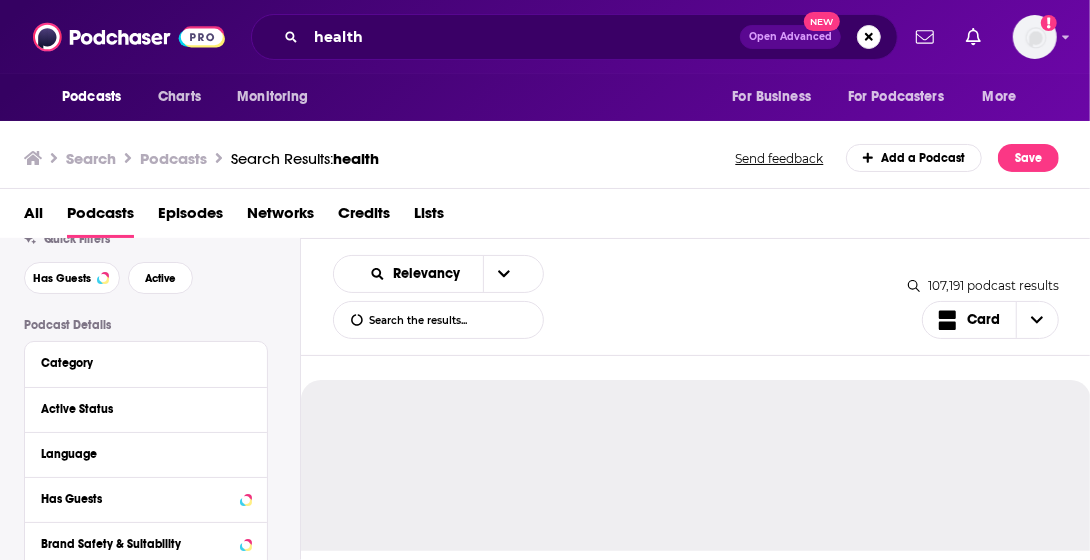 scroll, scrollTop: 76, scrollLeft: 0, axis: vertical 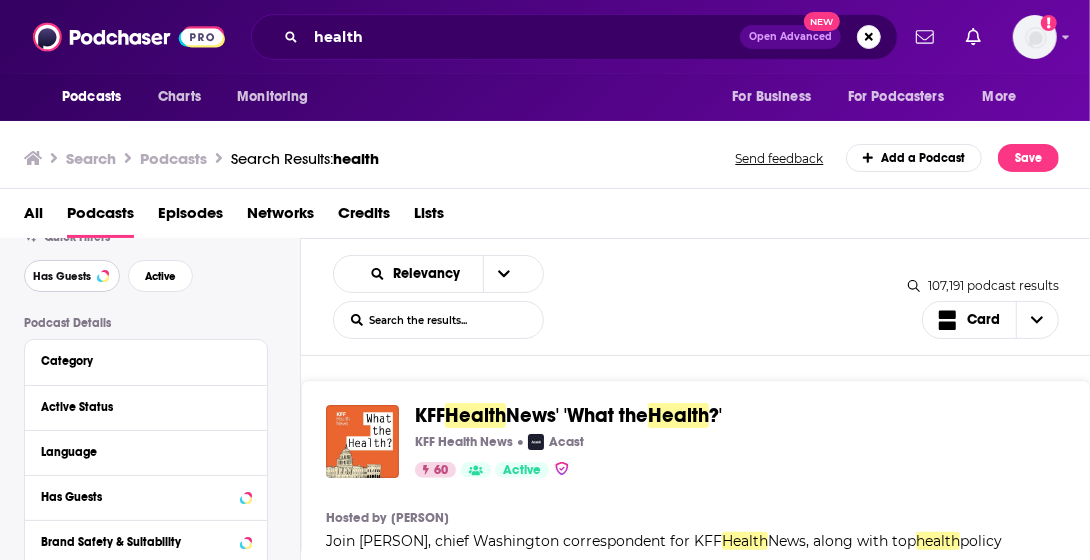 click on "Has Guests" at bounding box center [62, 276] 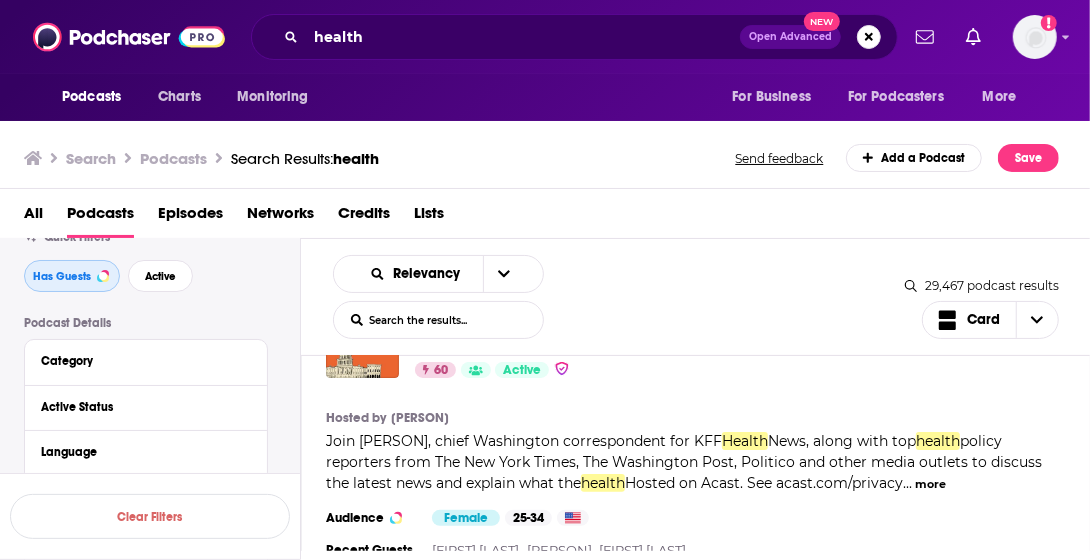 scroll, scrollTop: 0, scrollLeft: 0, axis: both 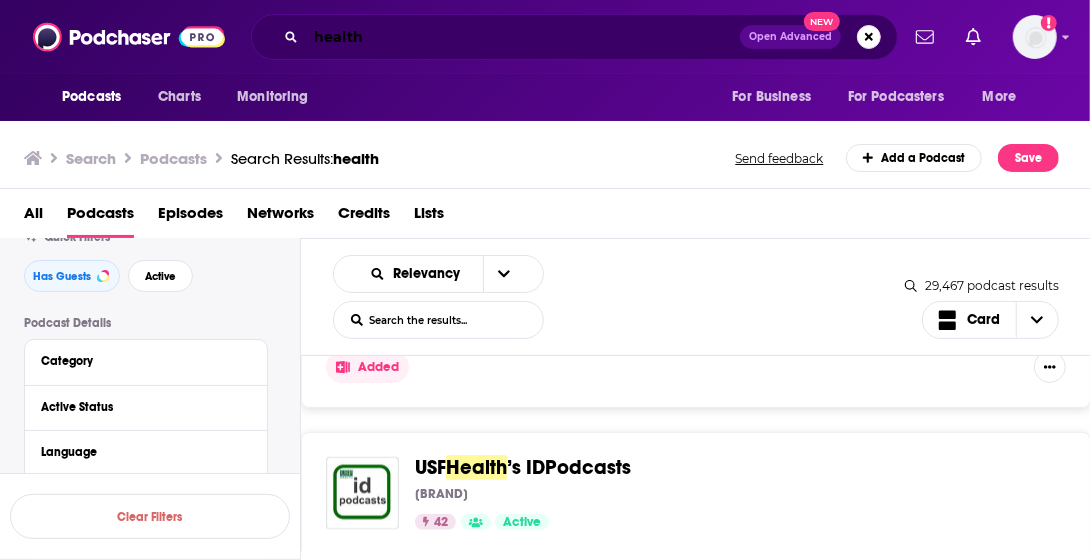click on "health" at bounding box center (523, 37) 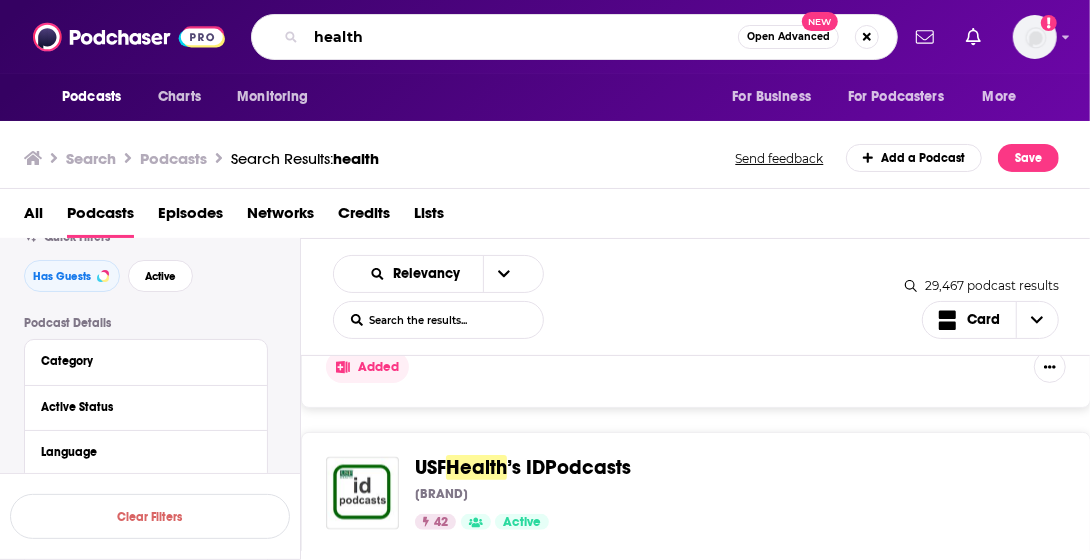 click on "health" at bounding box center (522, 37) 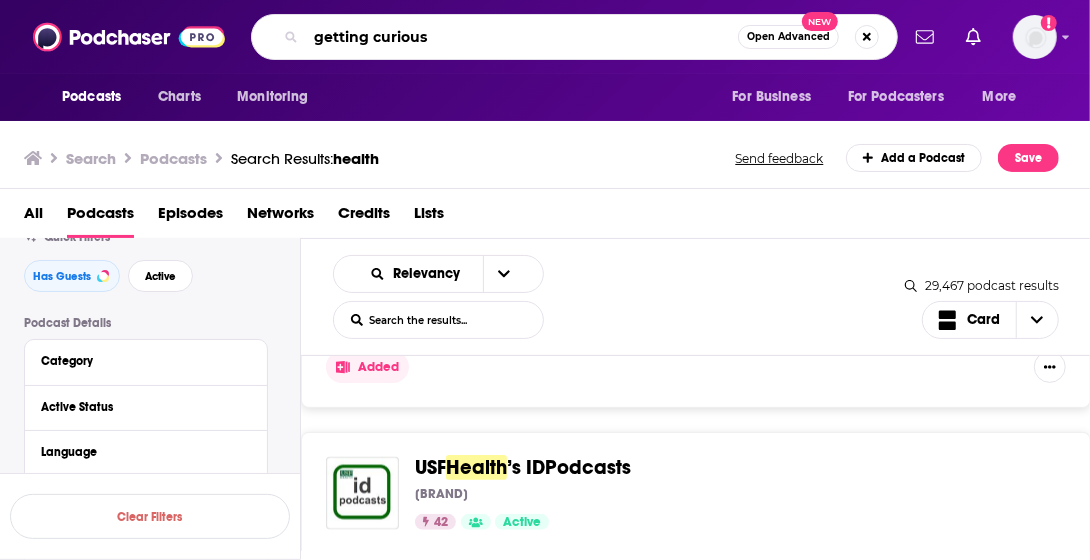 type on "getting curious" 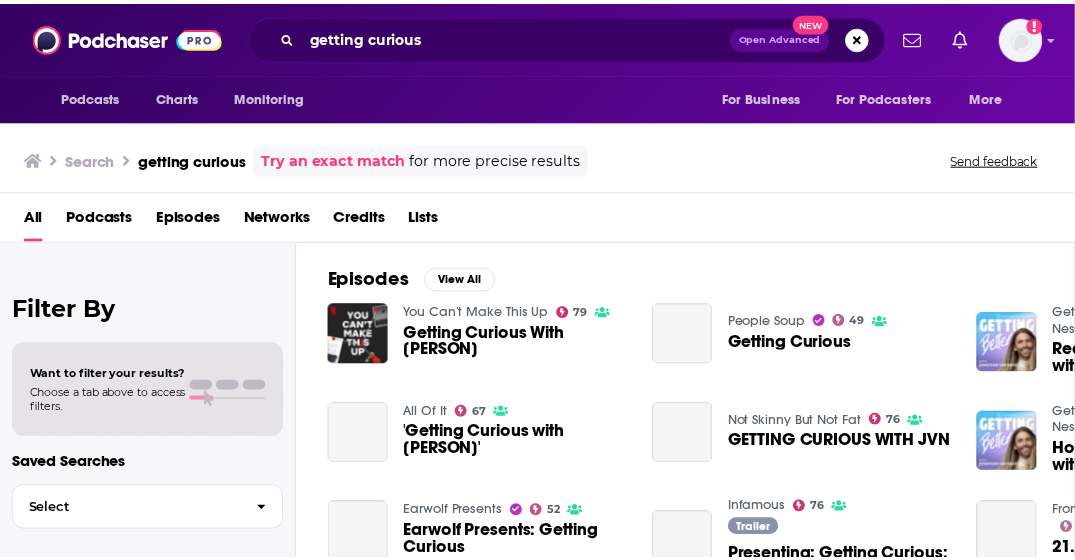 scroll, scrollTop: 284, scrollLeft: 0, axis: vertical 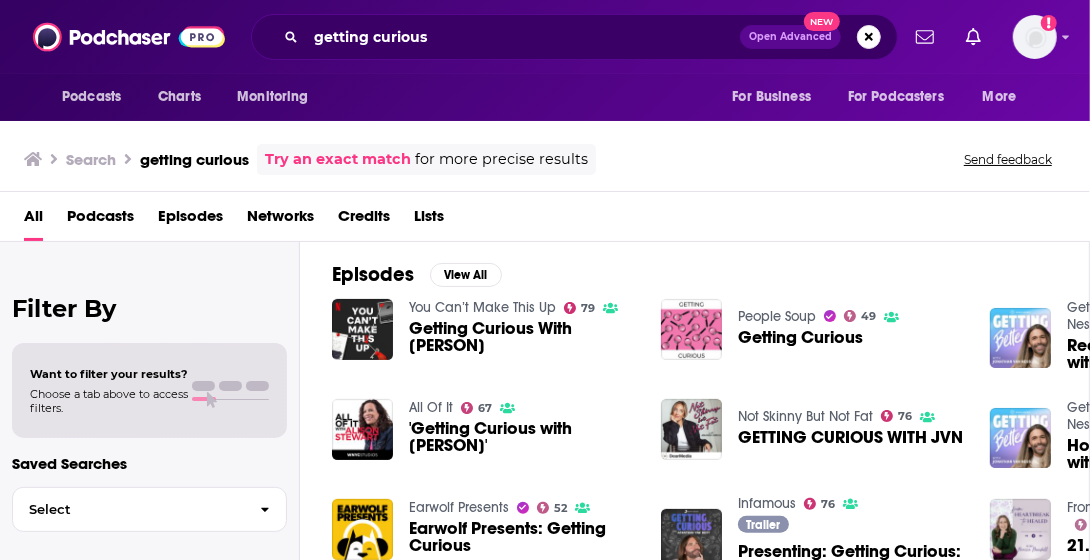 click on "'Getting Curious with [PERSON]'" at bounding box center (523, 437) 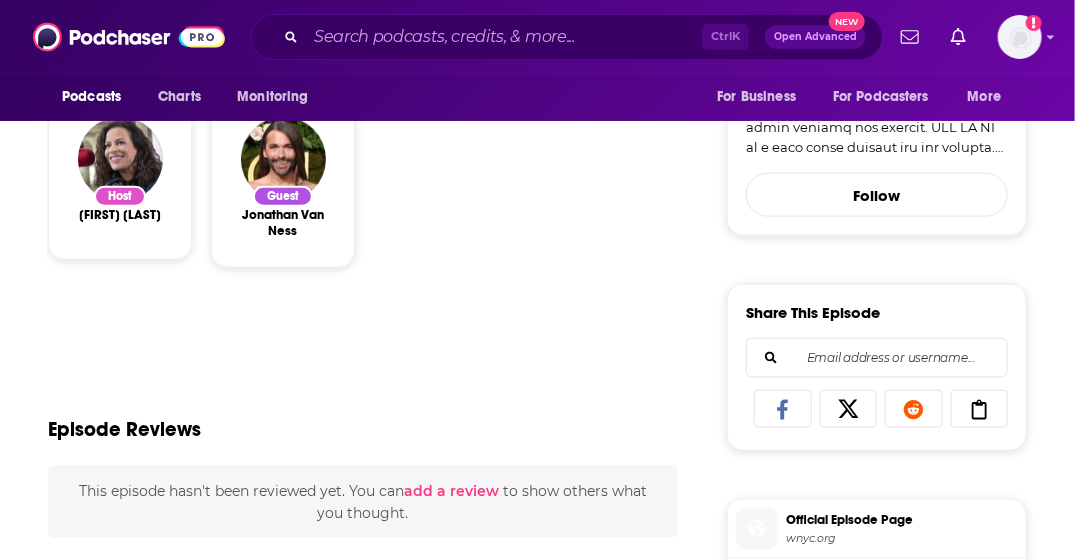 scroll, scrollTop: 685, scrollLeft: 0, axis: vertical 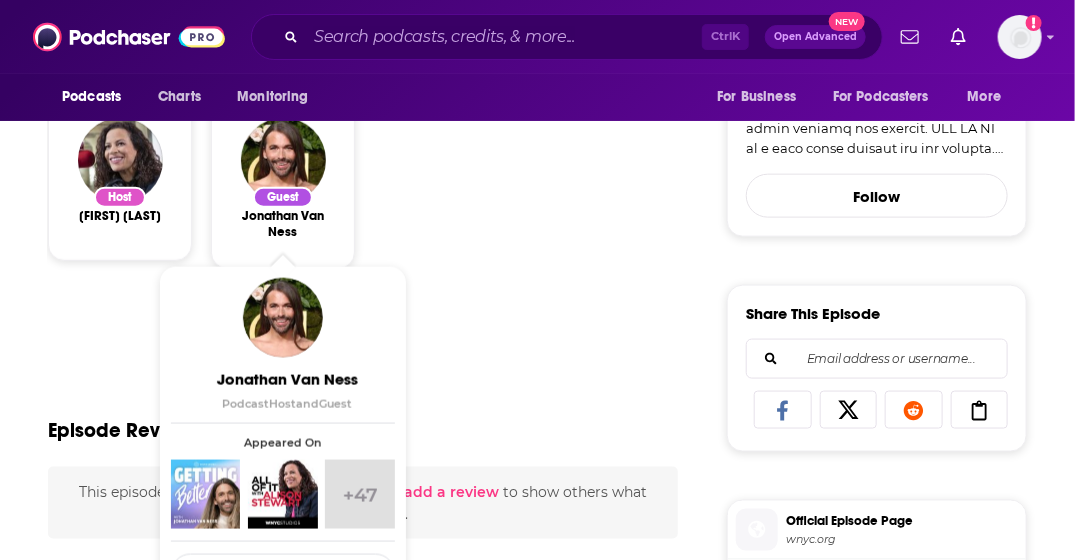 click on "Jonathan Van Ness" at bounding box center [283, 224] 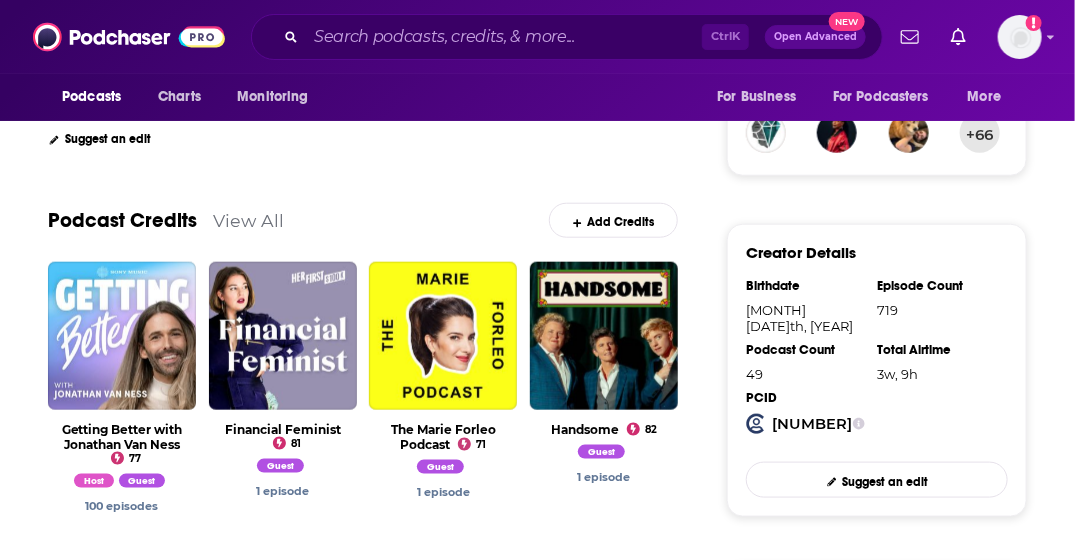 scroll, scrollTop: 536, scrollLeft: 0, axis: vertical 